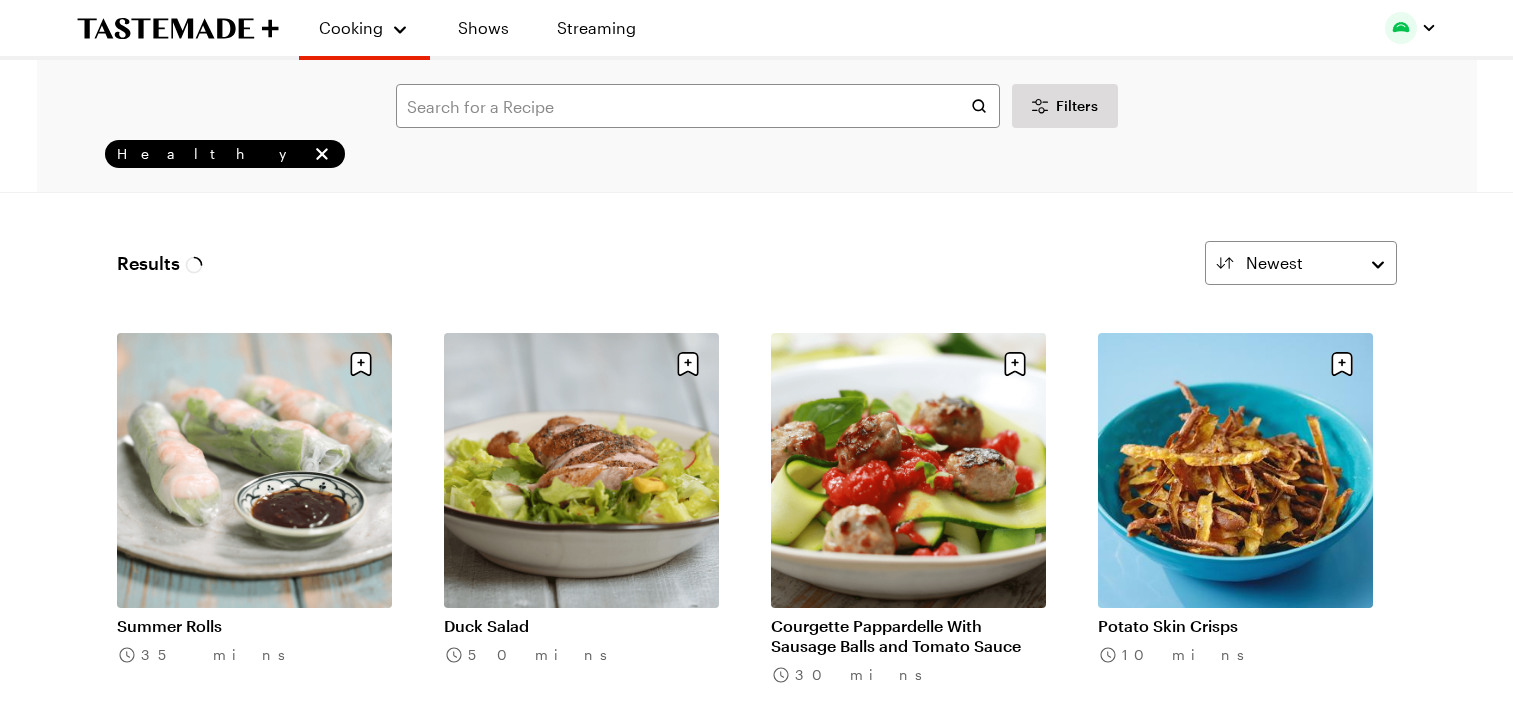 scroll, scrollTop: 0, scrollLeft: 0, axis: both 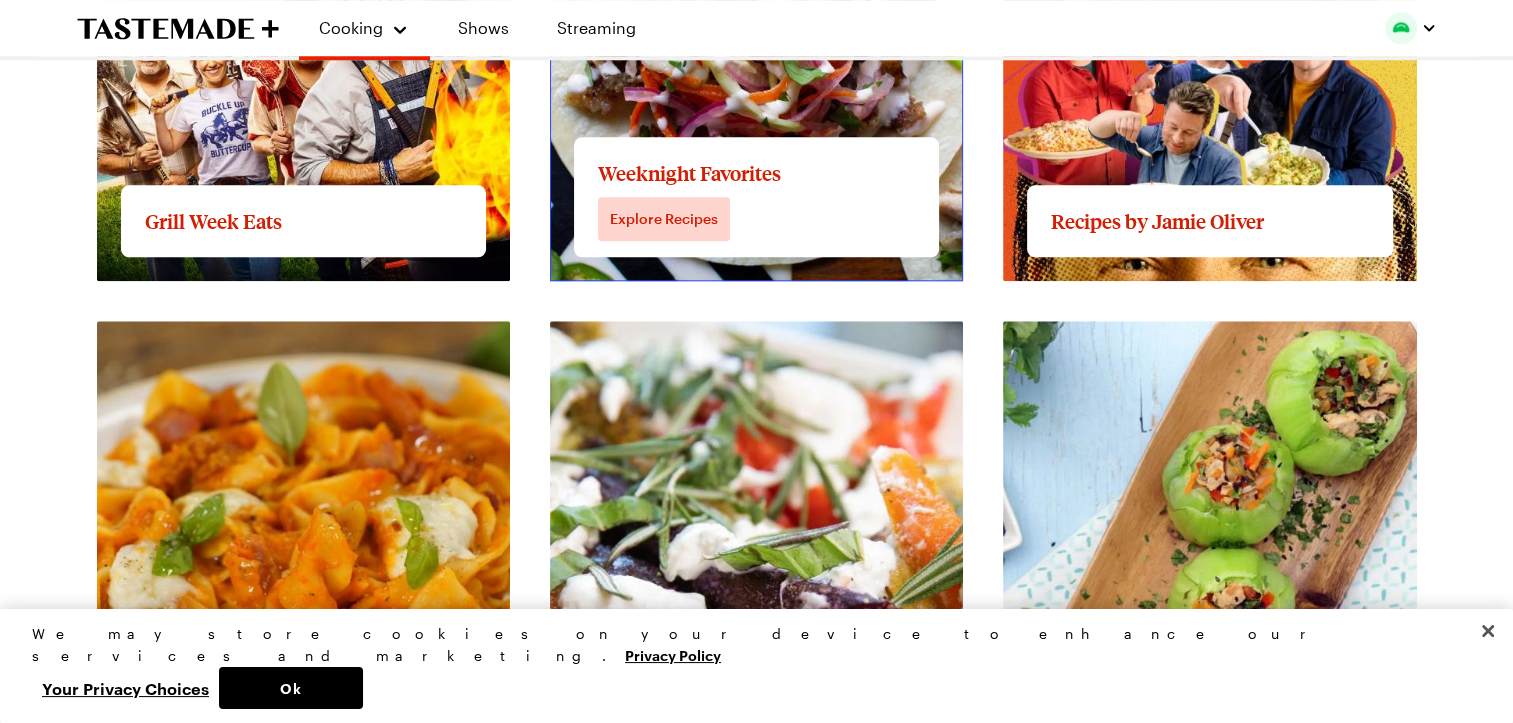 click on "View full content for Weeknight Favorites" at bounding box center [706, -208] 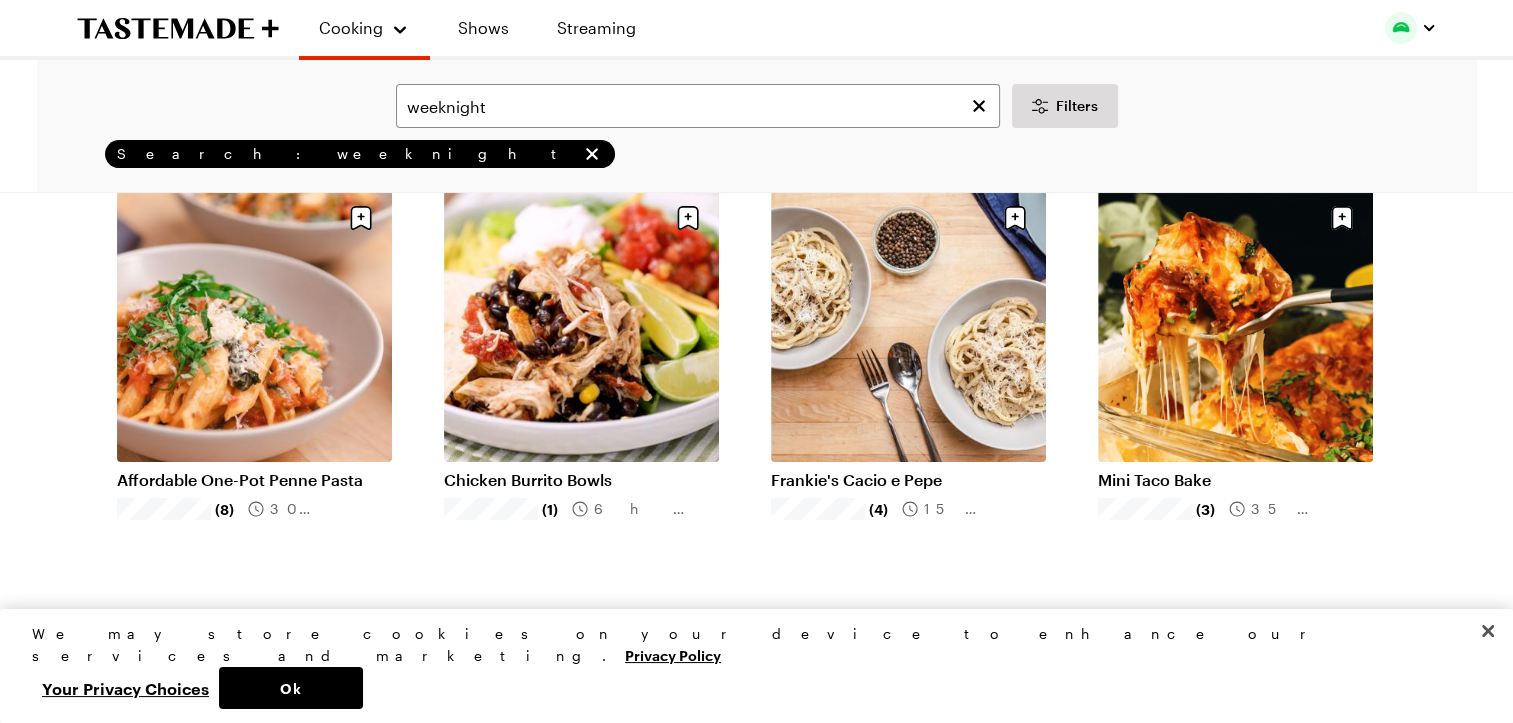 scroll, scrollTop: 184, scrollLeft: 0, axis: vertical 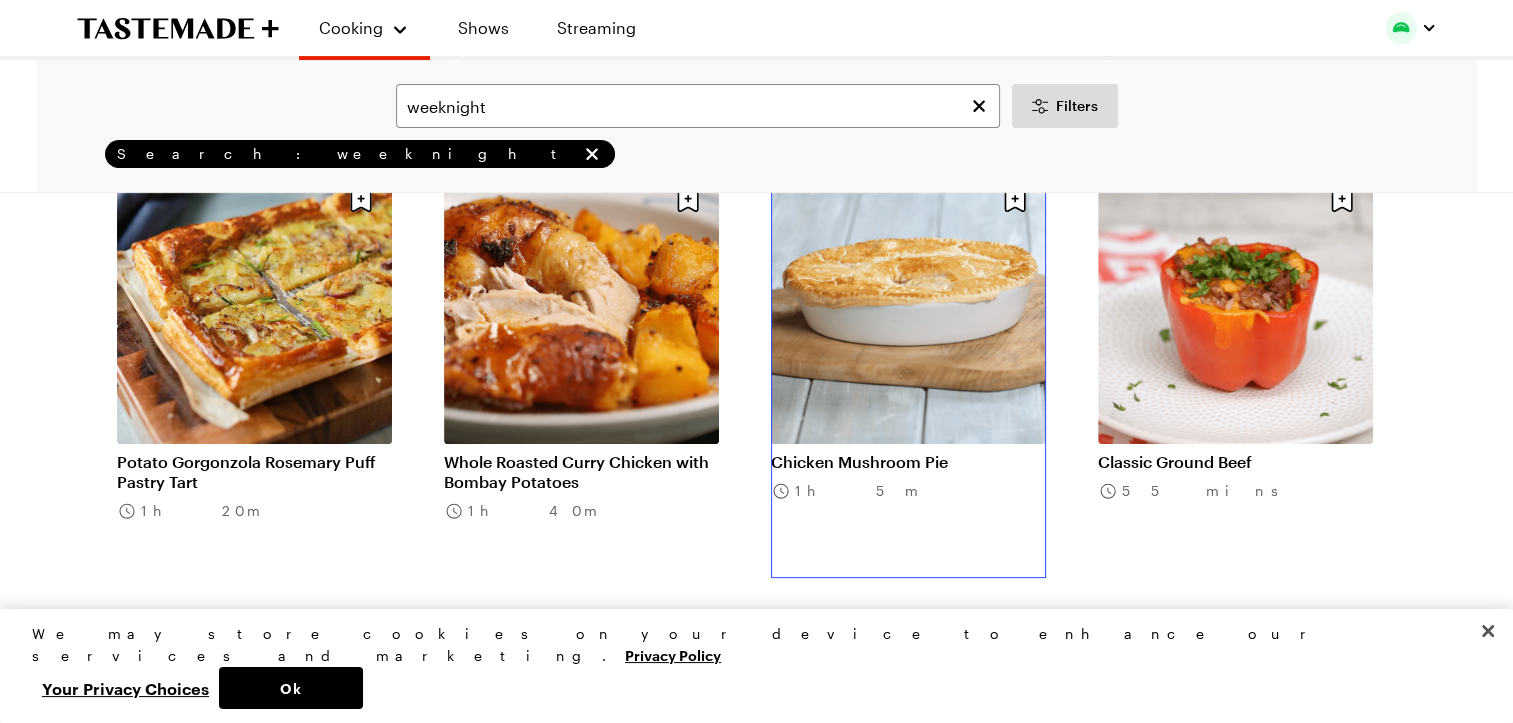 click on "Chicken Mushroom Pie" at bounding box center [908, 462] 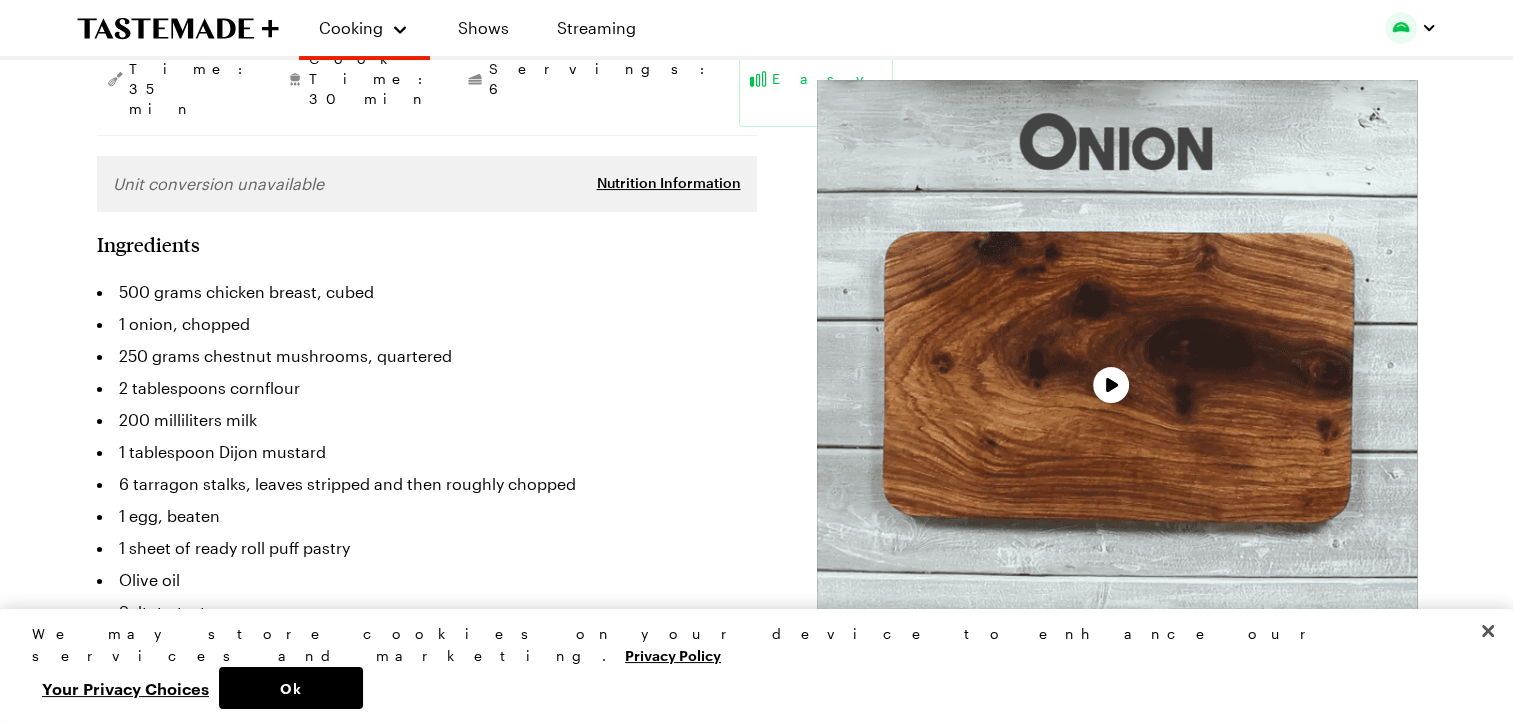 scroll, scrollTop: 343, scrollLeft: 0, axis: vertical 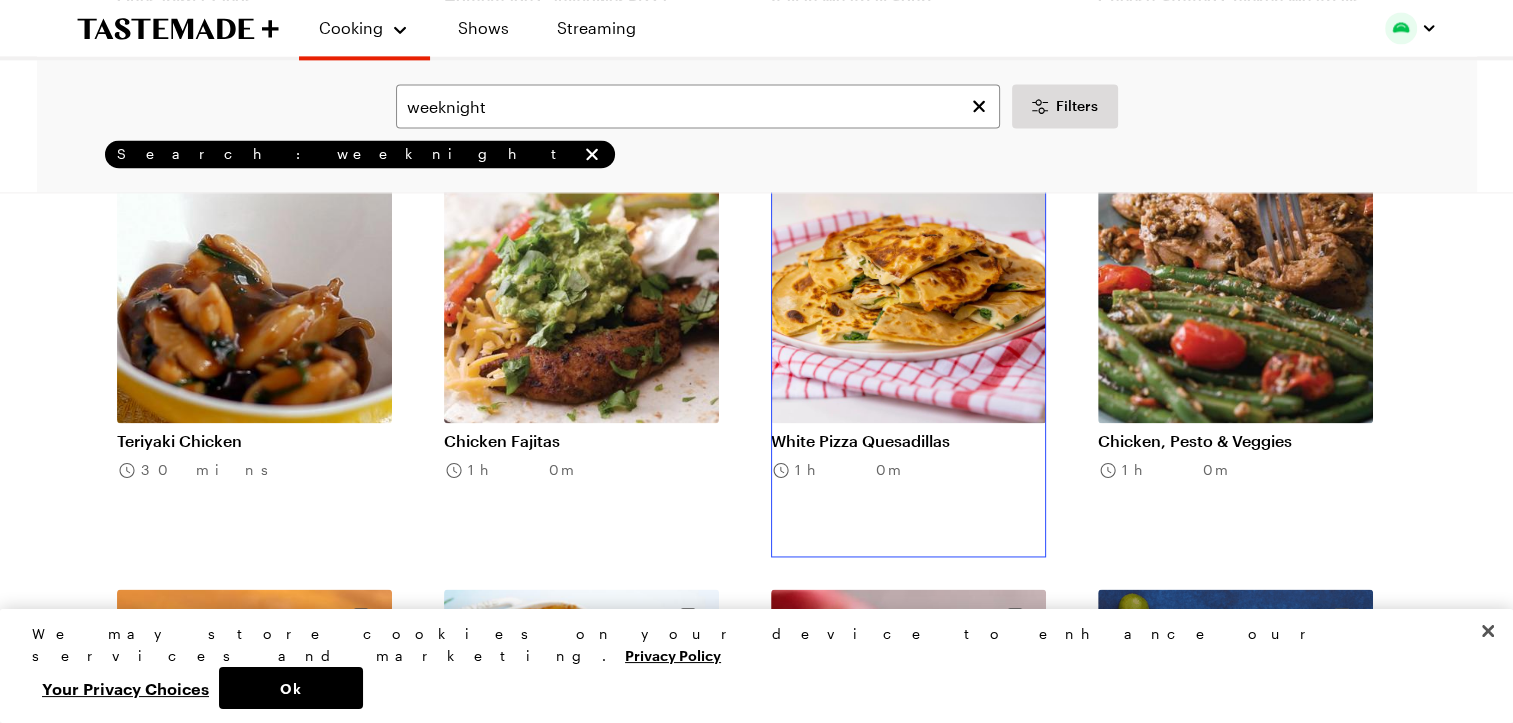 click on "White Pizza Quesadillas" at bounding box center (908, 441) 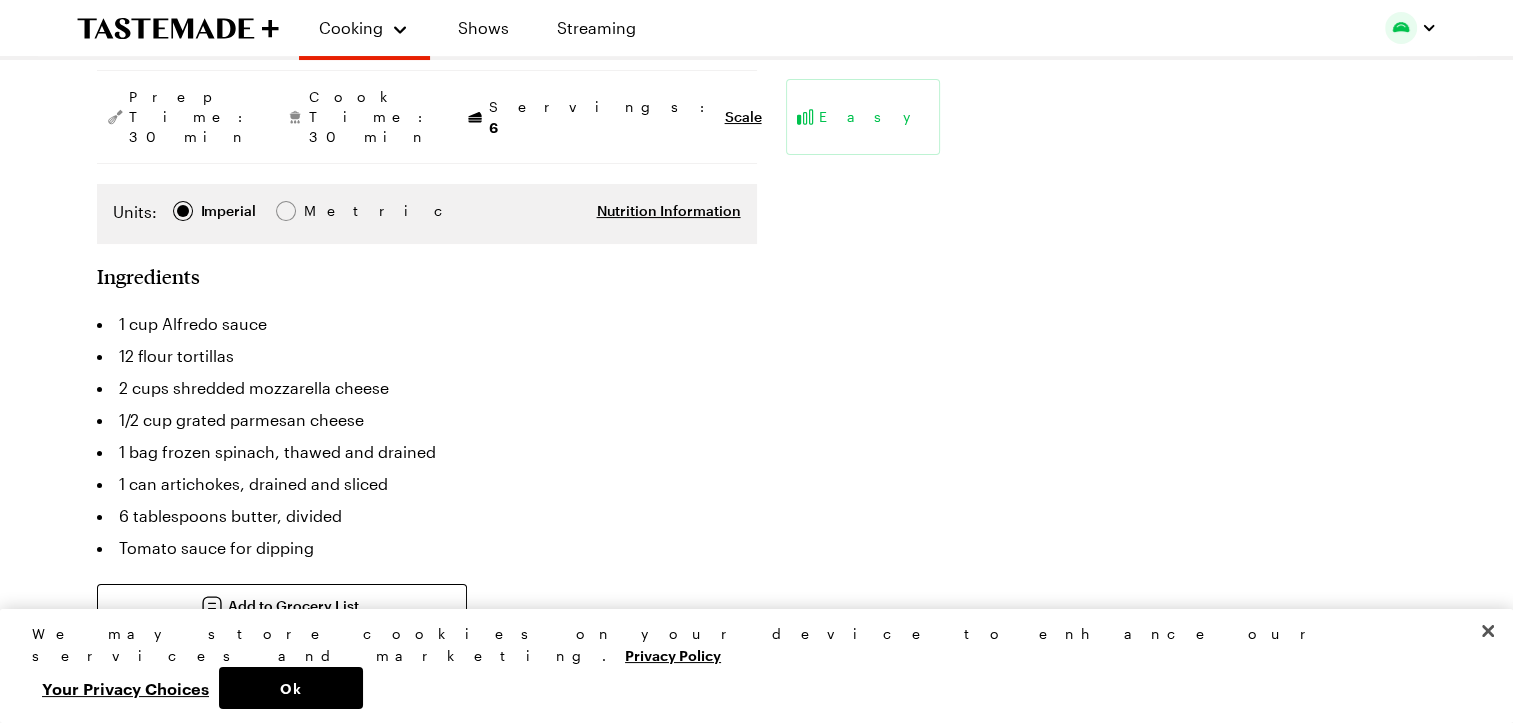 scroll, scrollTop: 271, scrollLeft: 0, axis: vertical 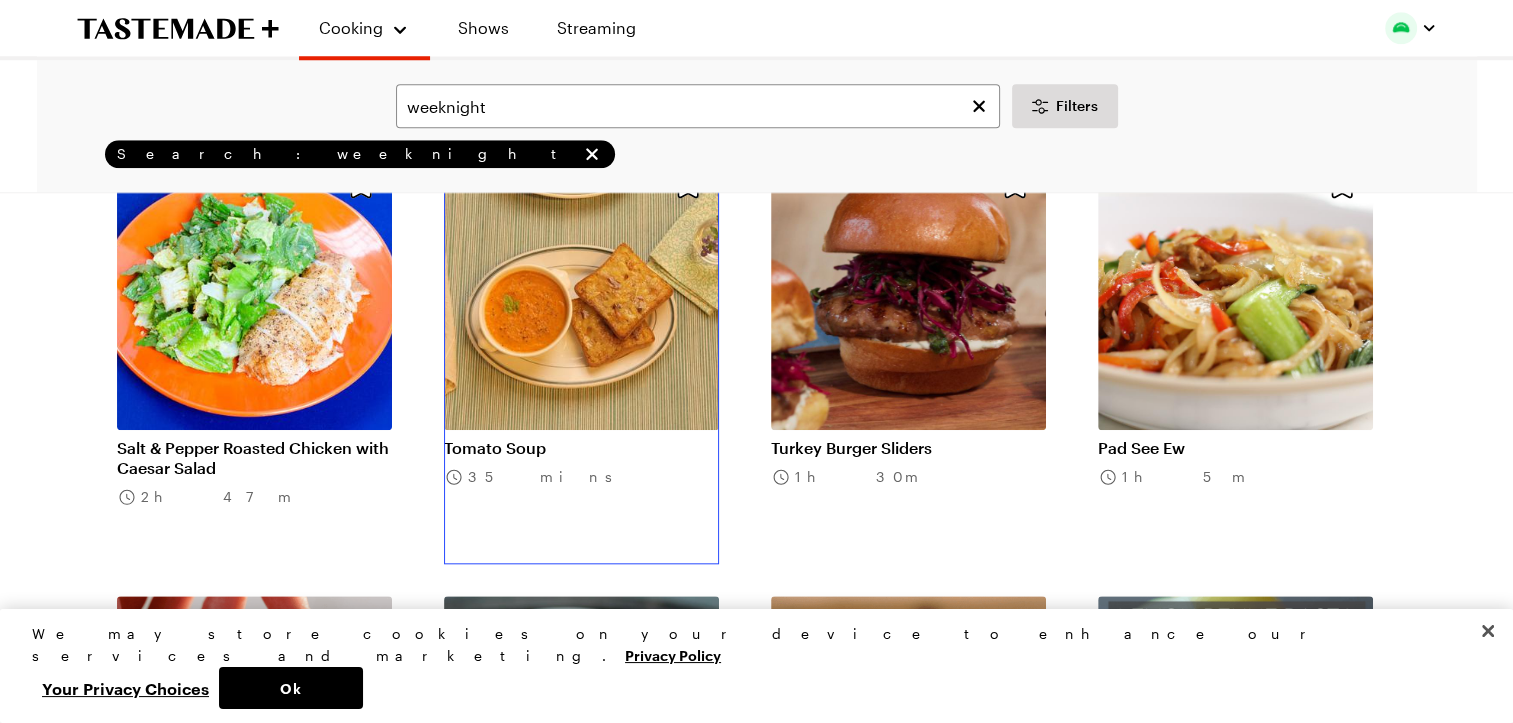 click on "Tomato Soup" at bounding box center (581, 448) 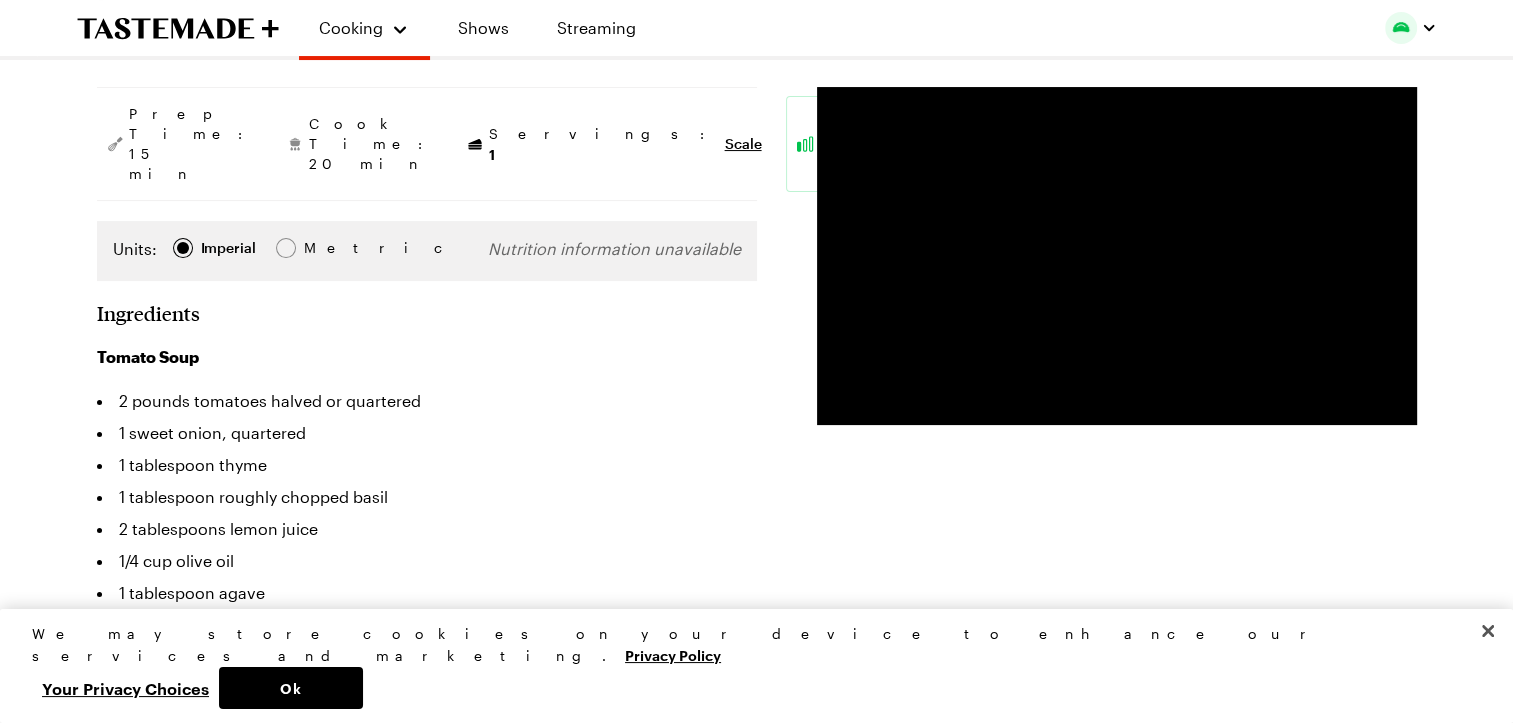 scroll, scrollTop: 340, scrollLeft: 0, axis: vertical 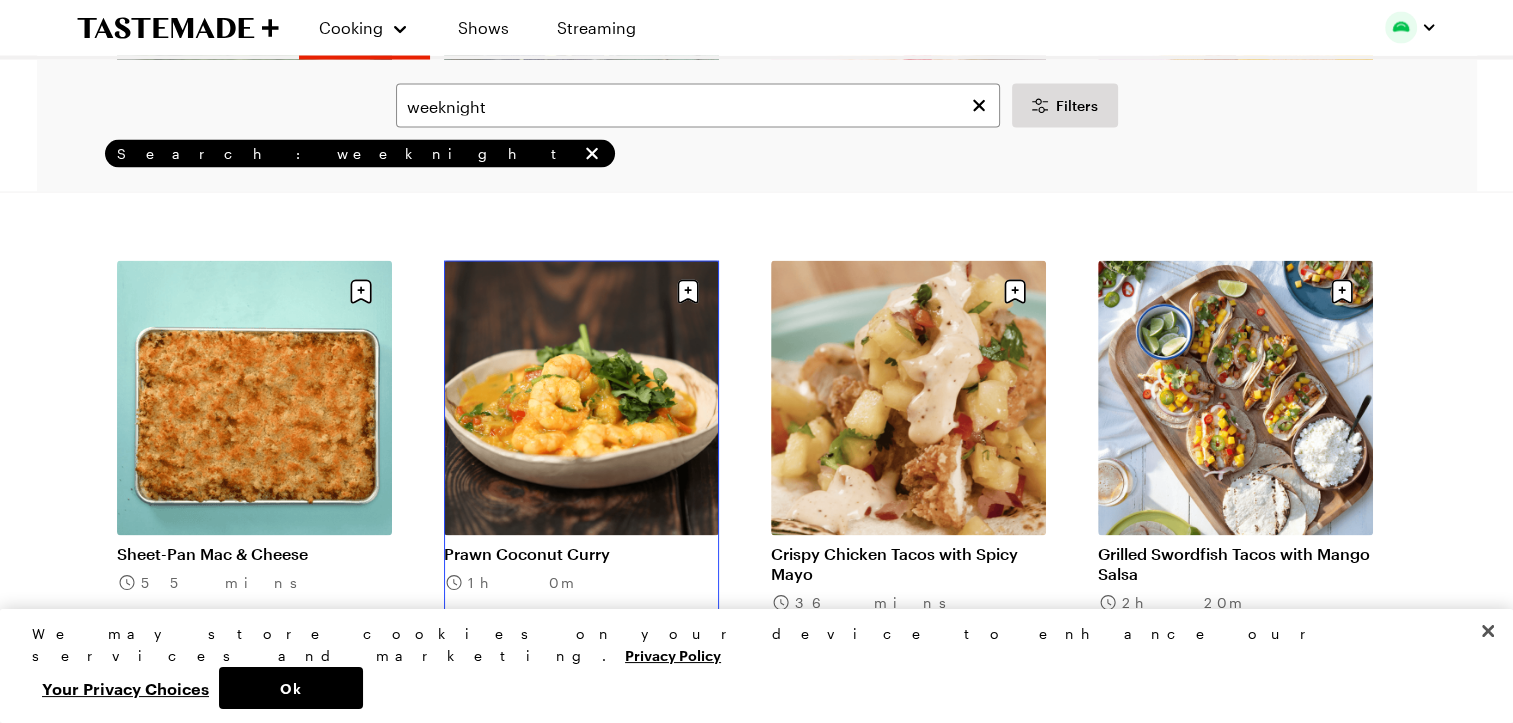 click on "Prawn Coconut Curry" at bounding box center [581, 554] 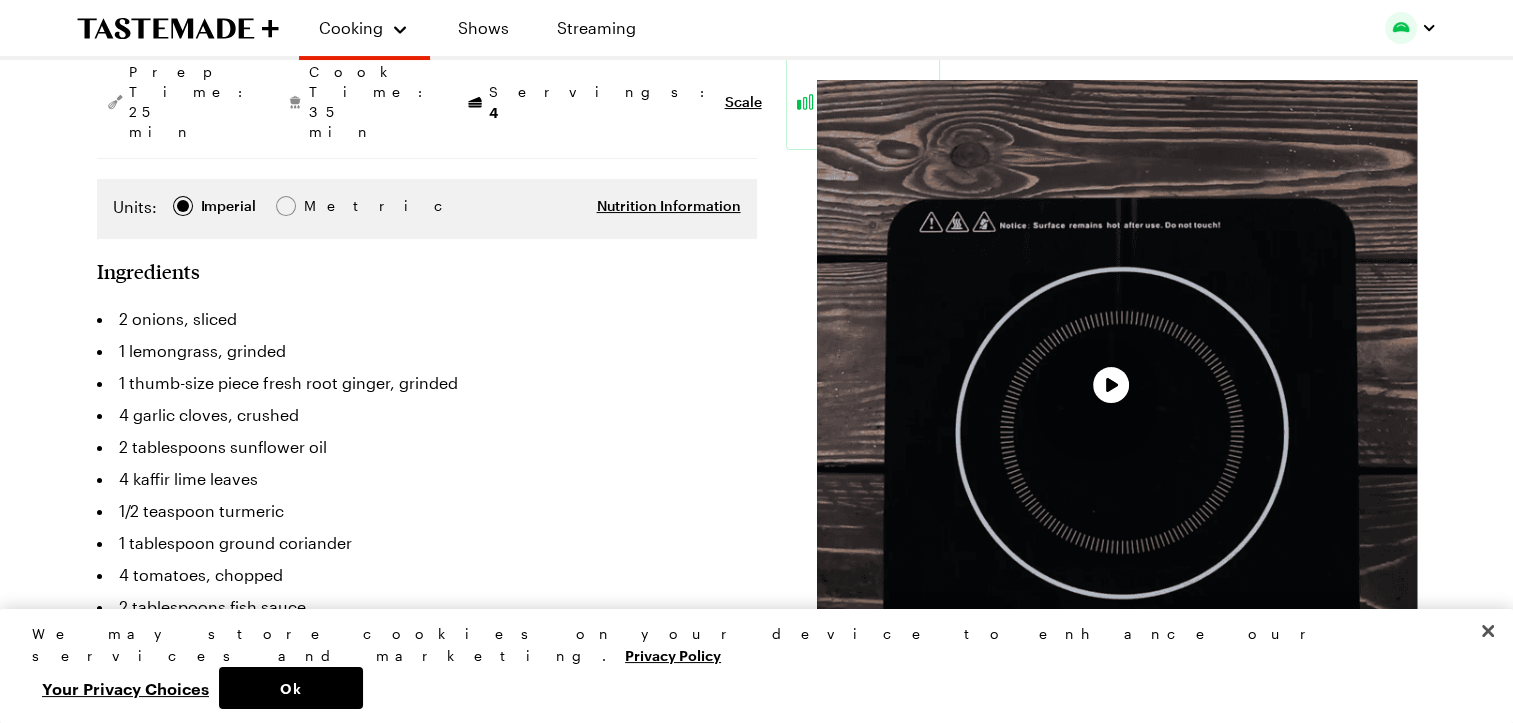 scroll, scrollTop: 296, scrollLeft: 0, axis: vertical 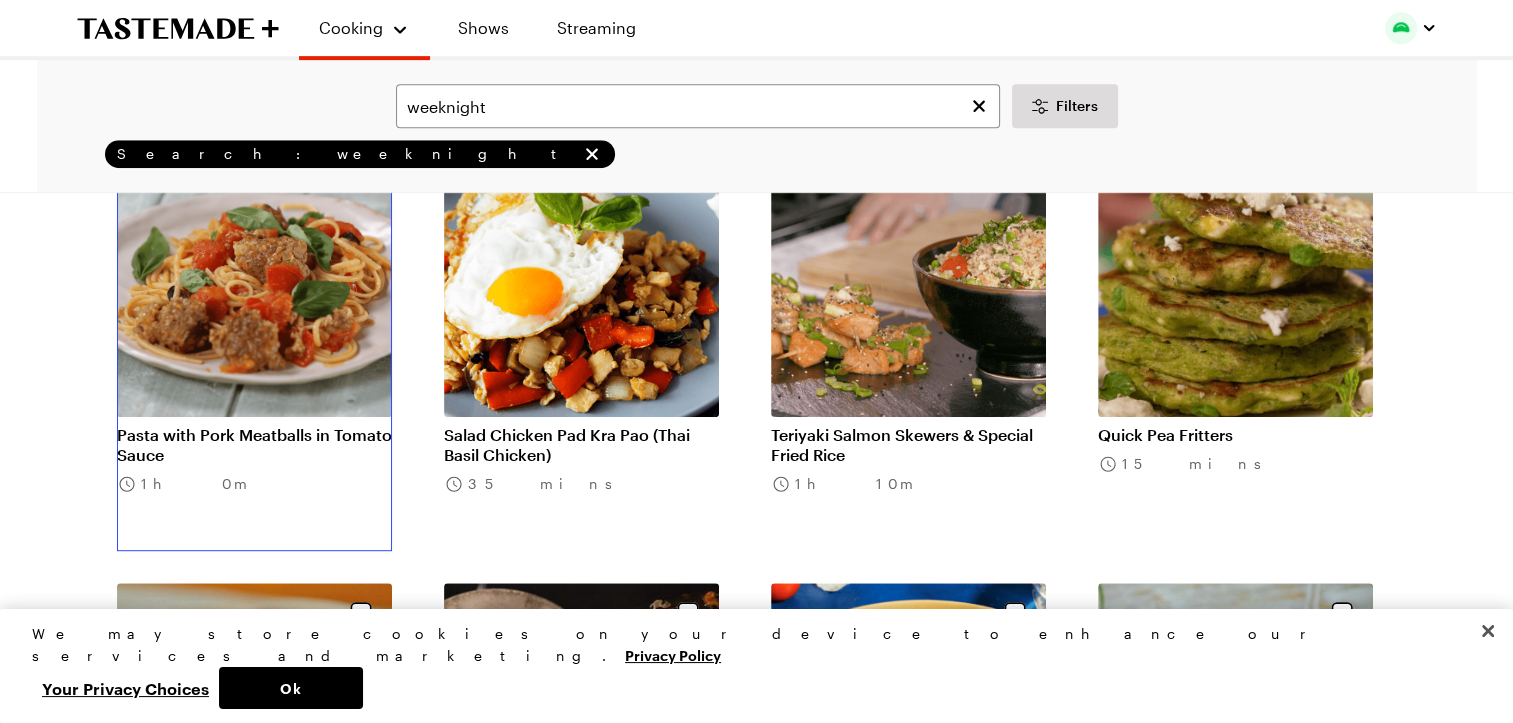 click on "Pasta with Pork Meatballs in Tomato Sauce" at bounding box center [254, 445] 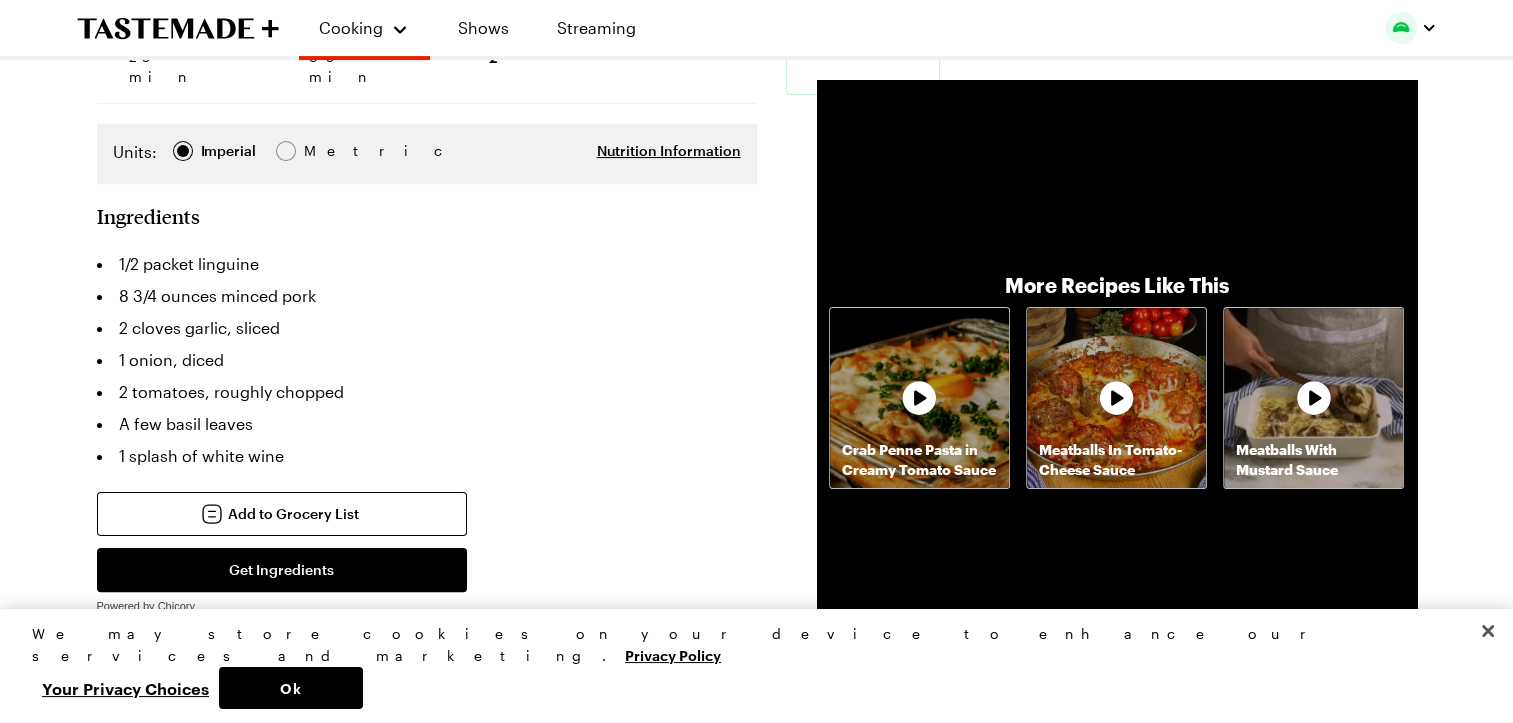 scroll, scrollTop: 372, scrollLeft: 0, axis: vertical 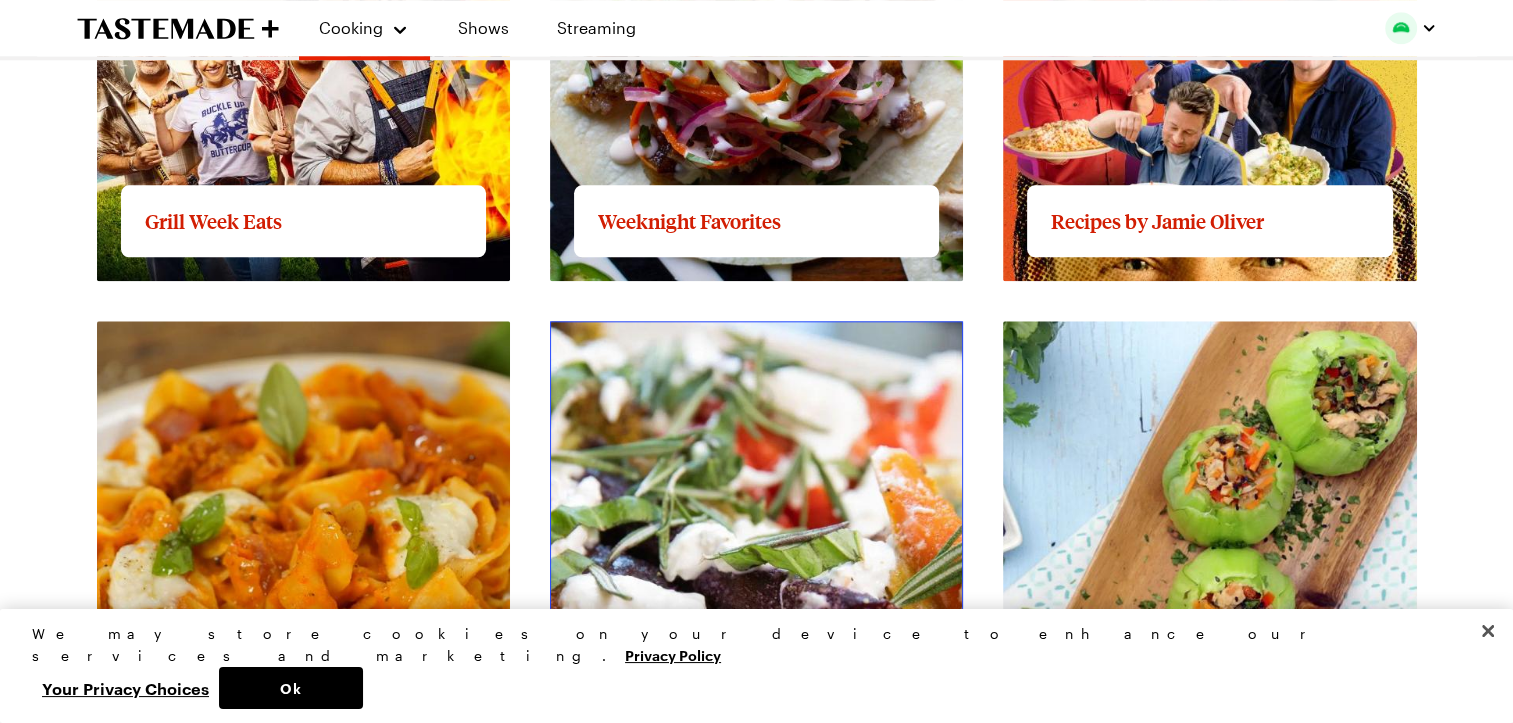 click on "View full content for Veggie-Forward Flavors" at bounding box center (718, 332) 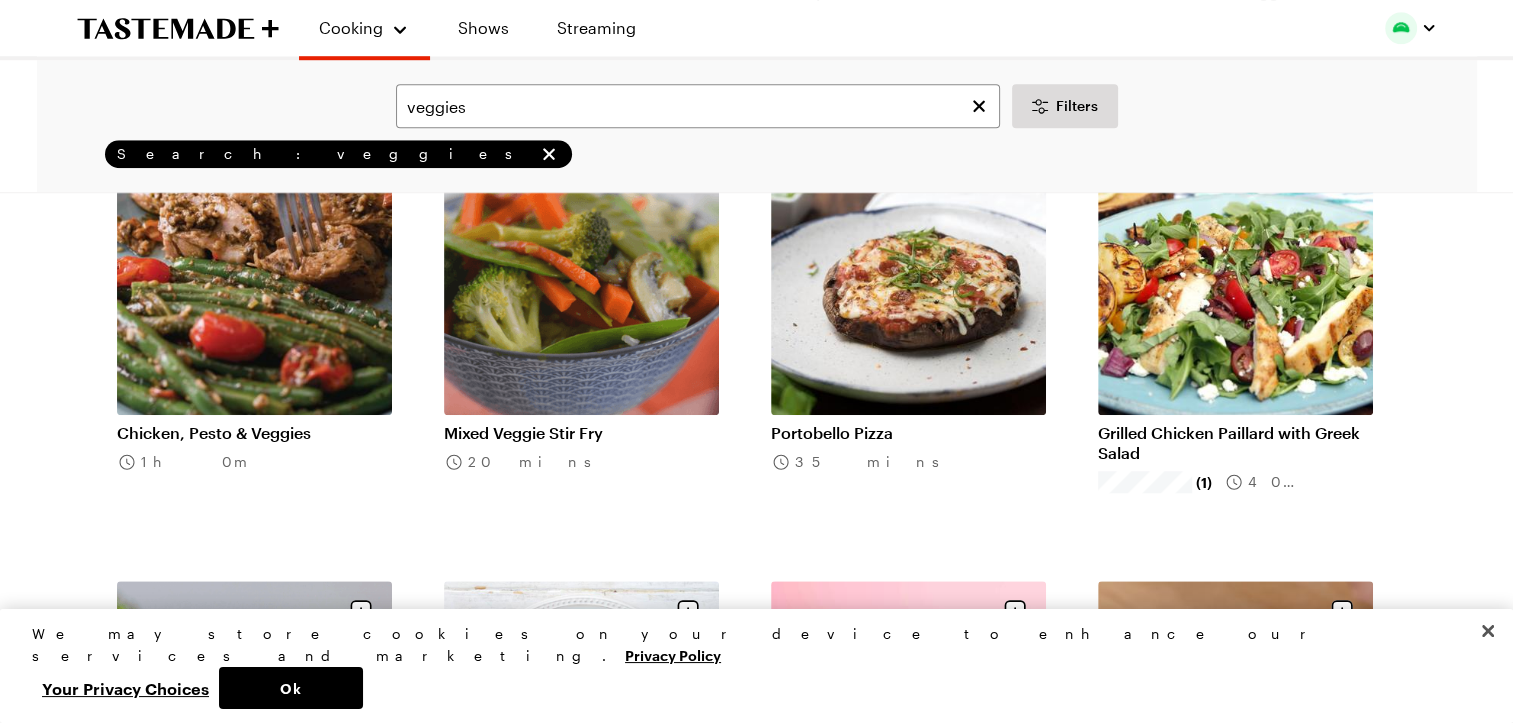 scroll, scrollTop: 1520, scrollLeft: 0, axis: vertical 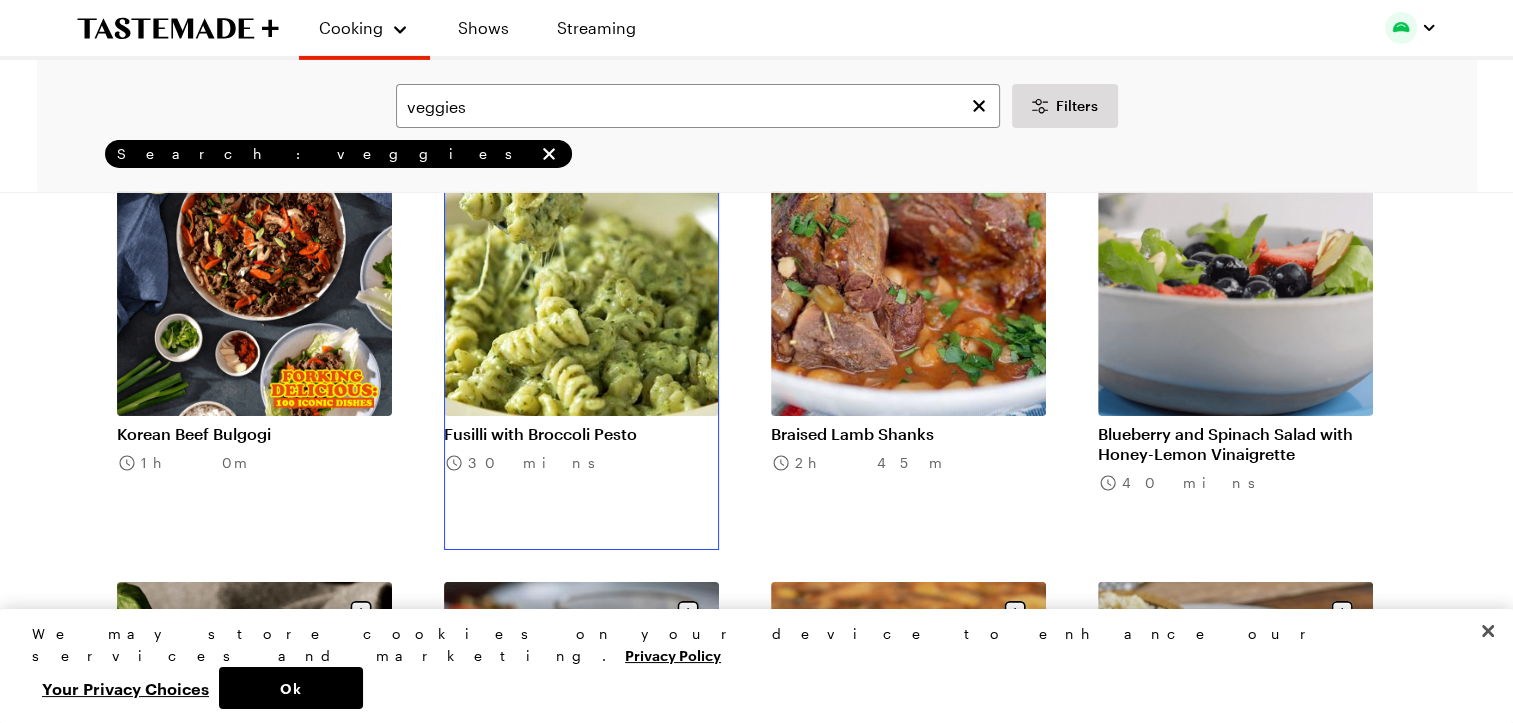 click on "Fusilli with Broccoli Pesto" at bounding box center [581, 434] 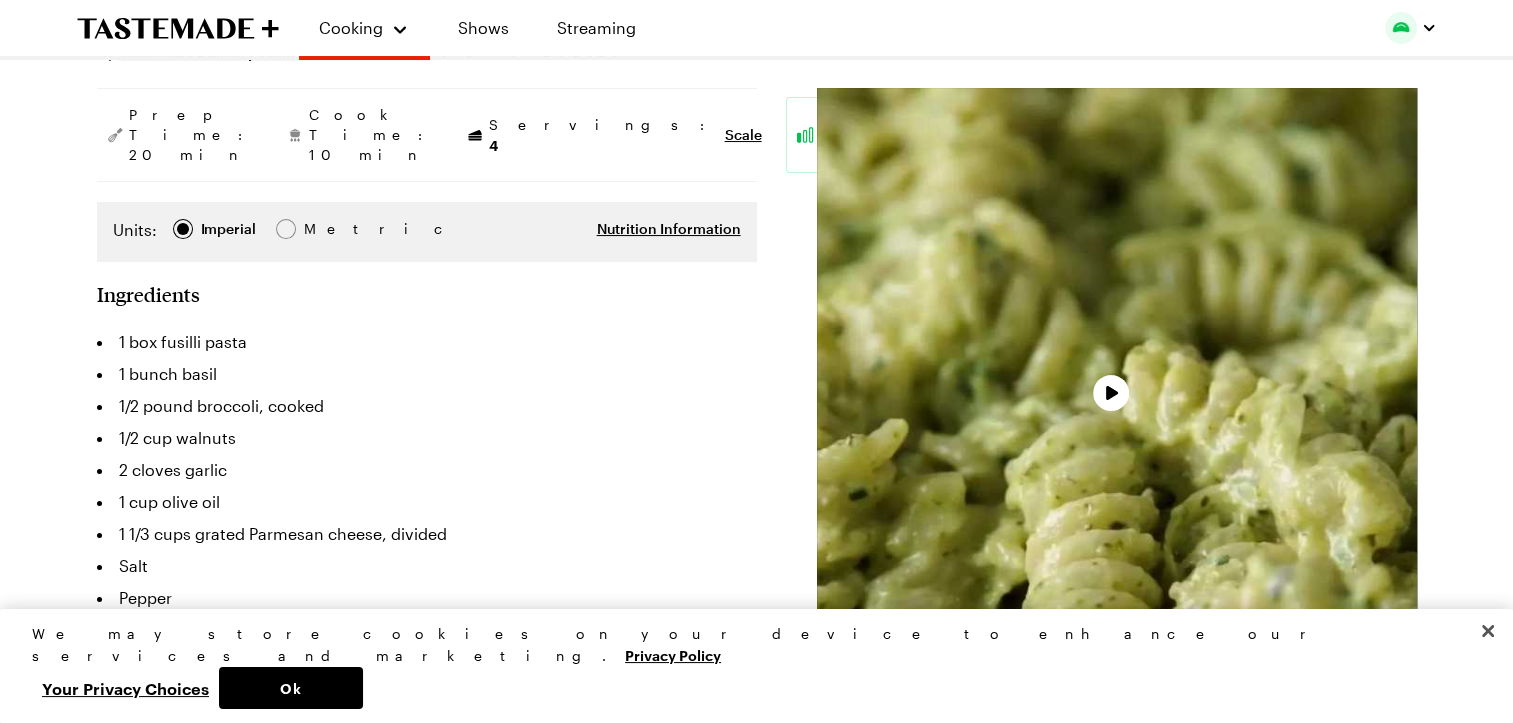 scroll, scrollTop: 255, scrollLeft: 0, axis: vertical 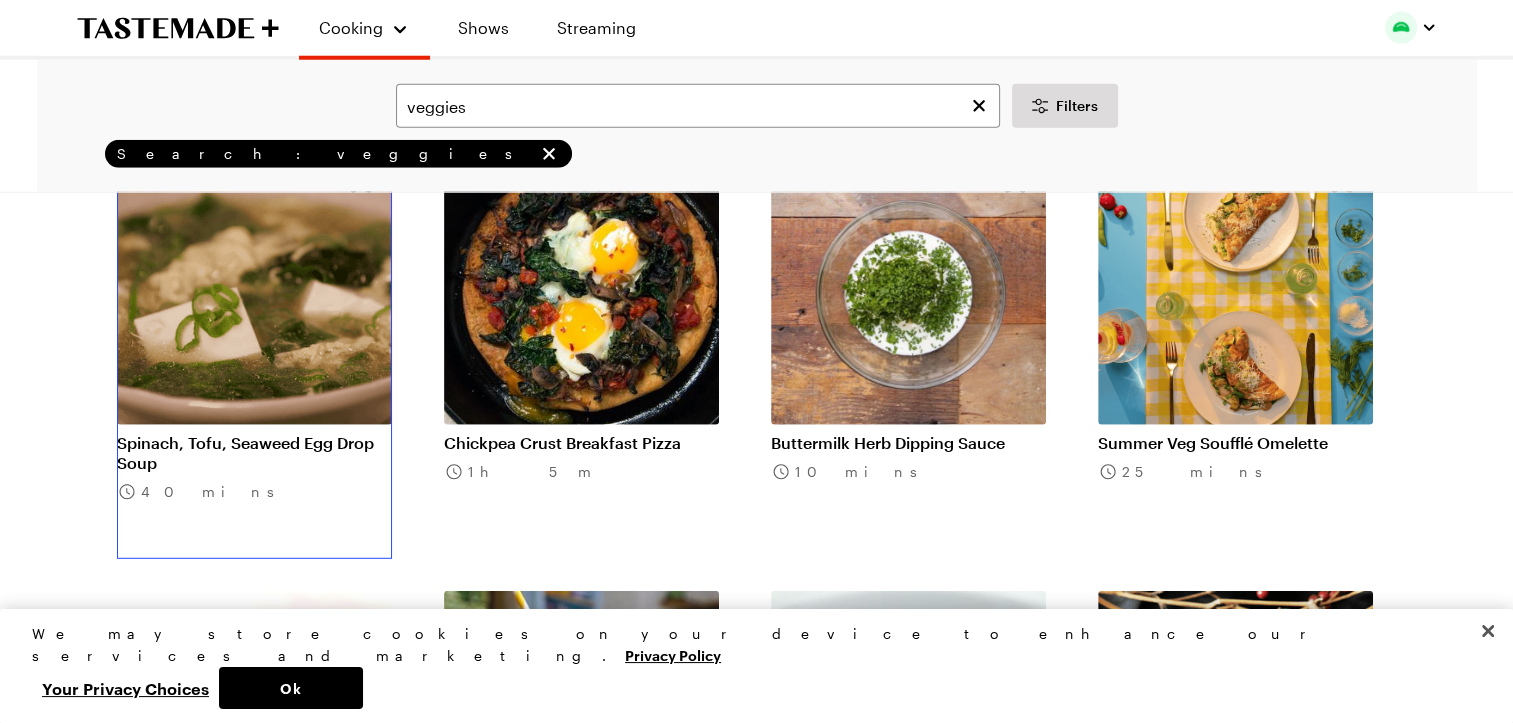 click on "Spinach, Tofu, Seaweed Egg Drop Soup" at bounding box center (254, 453) 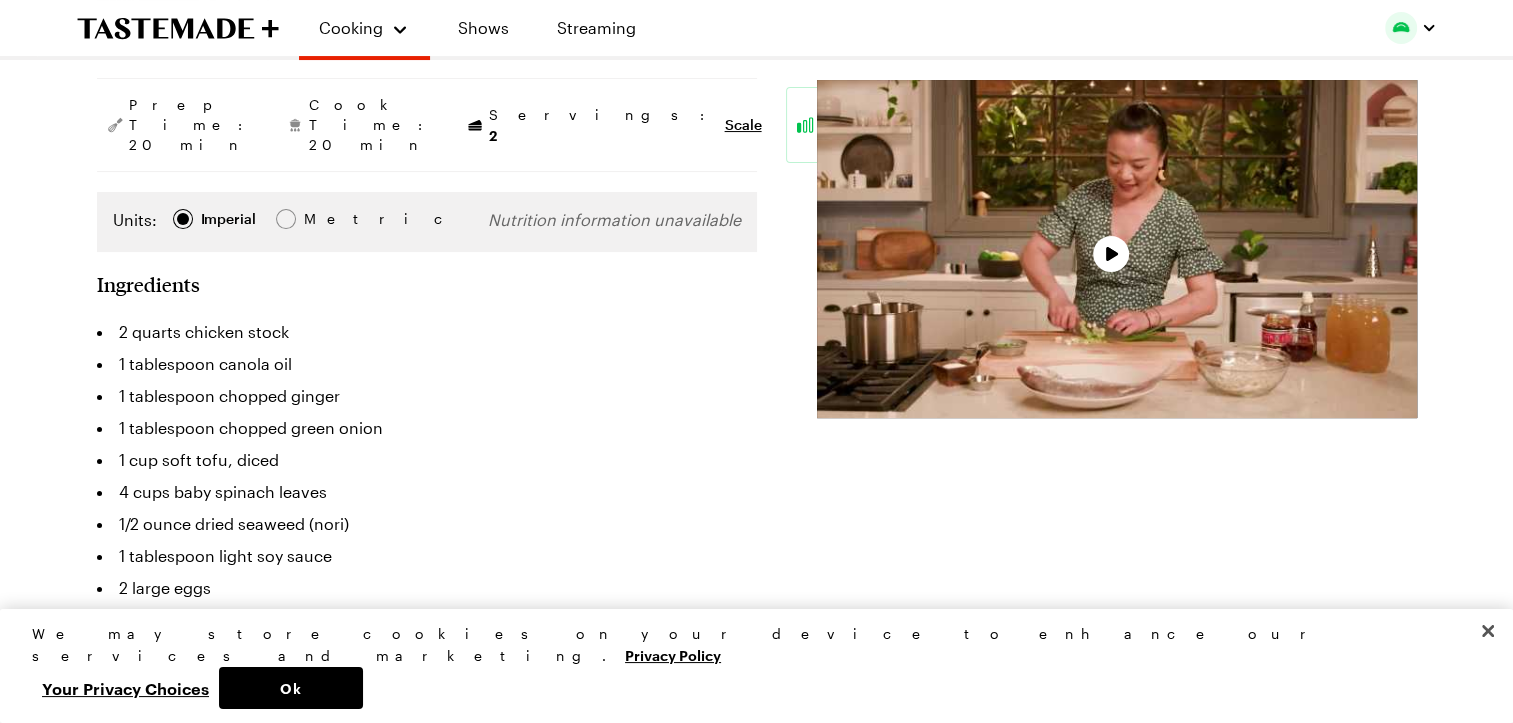 scroll, scrollTop: 356, scrollLeft: 0, axis: vertical 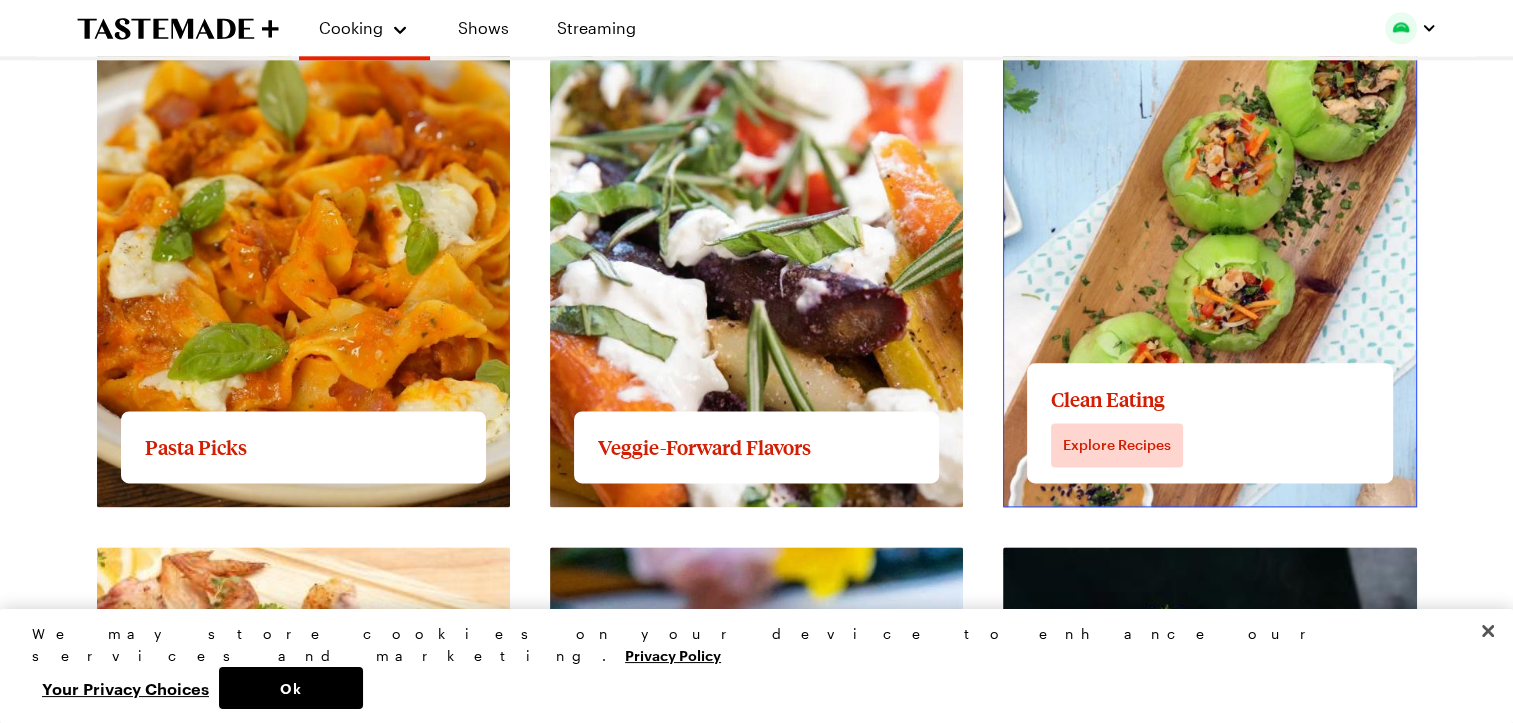 click on "View full content for Clean Eating" at bounding box center (1130, 18) 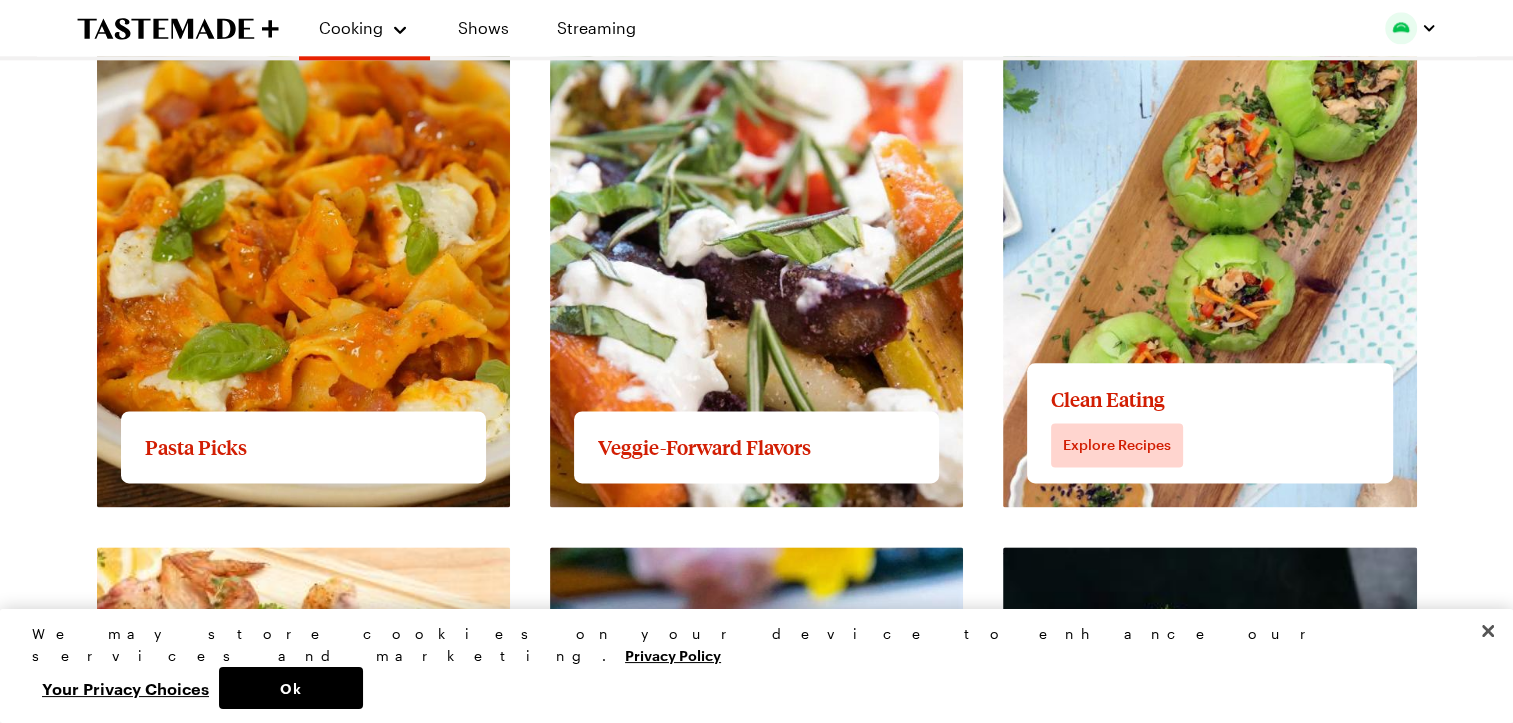 scroll, scrollTop: 0, scrollLeft: 0, axis: both 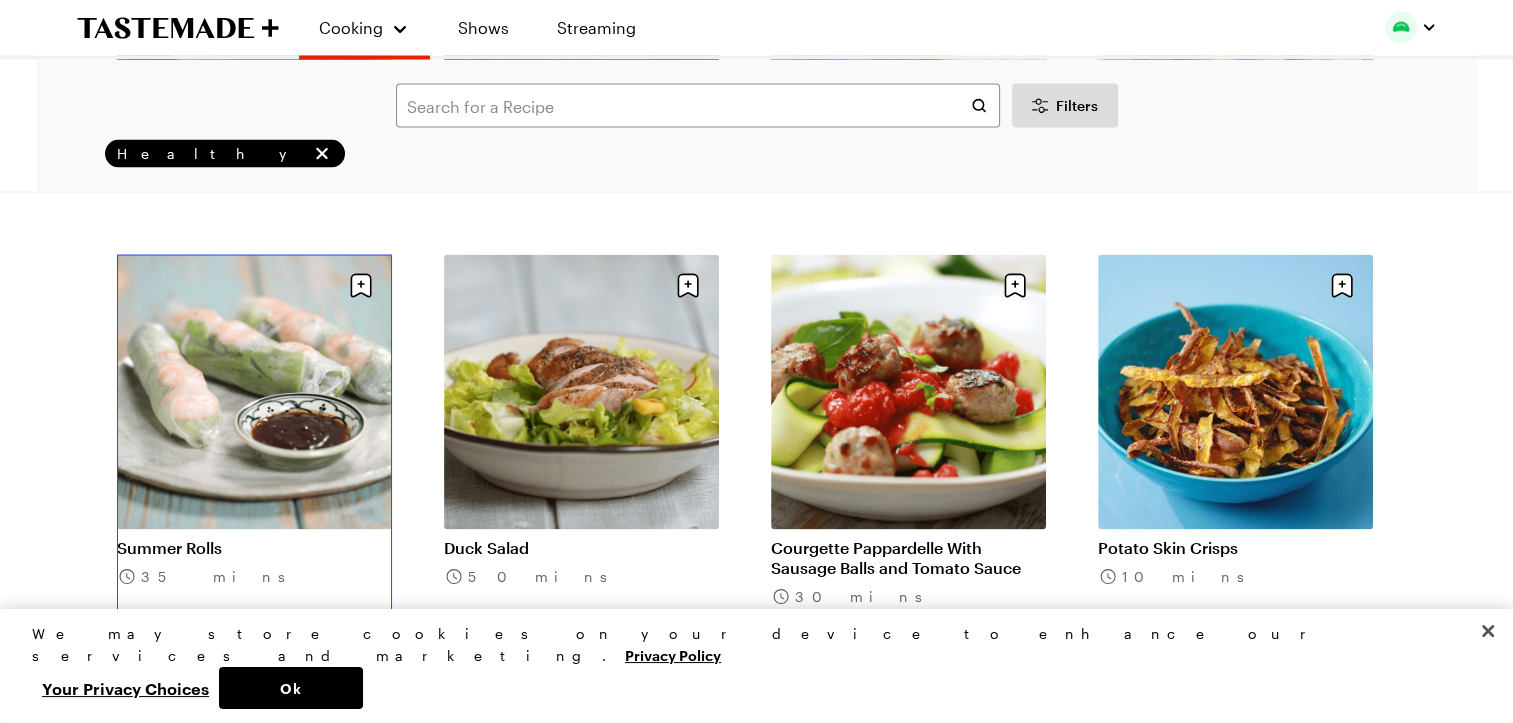 click on "Summer Rolls" at bounding box center [254, 548] 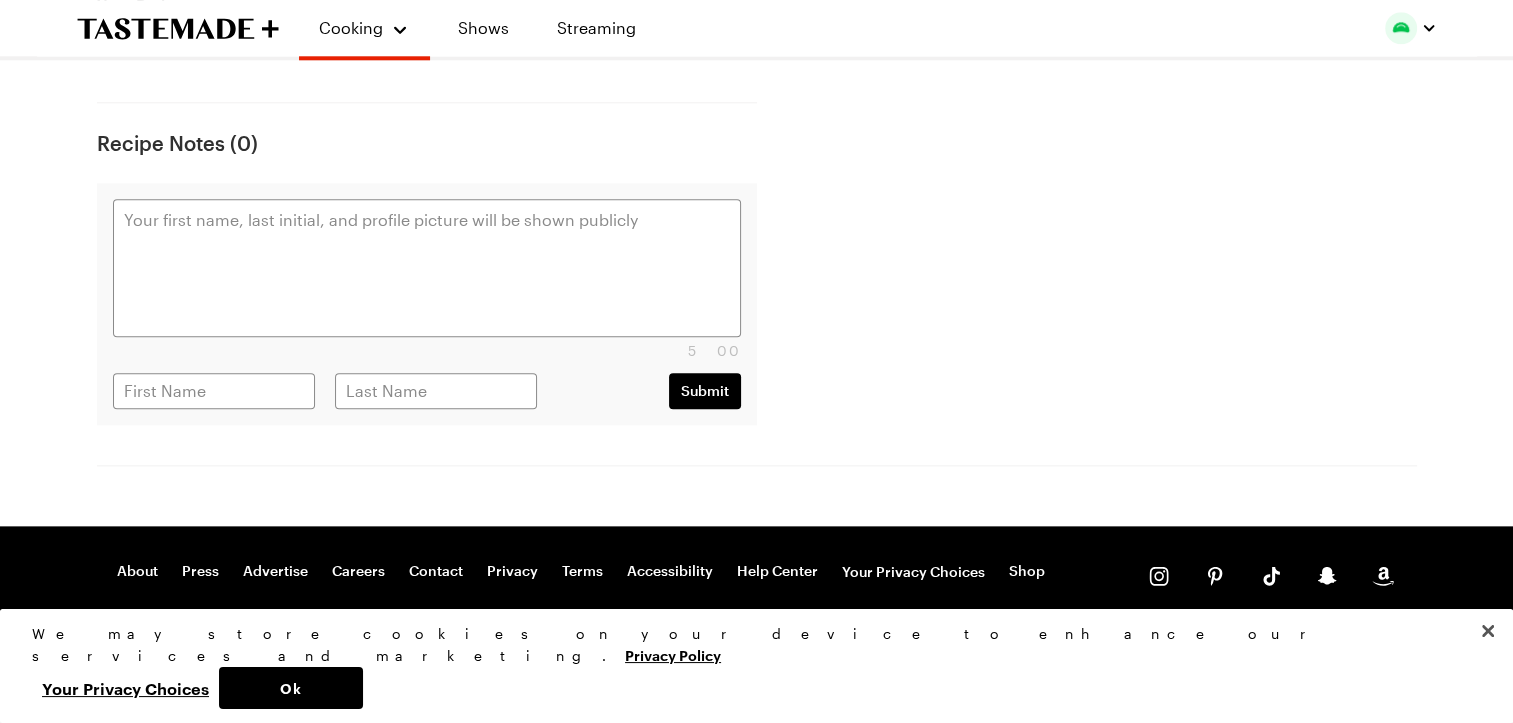 scroll, scrollTop: 0, scrollLeft: 0, axis: both 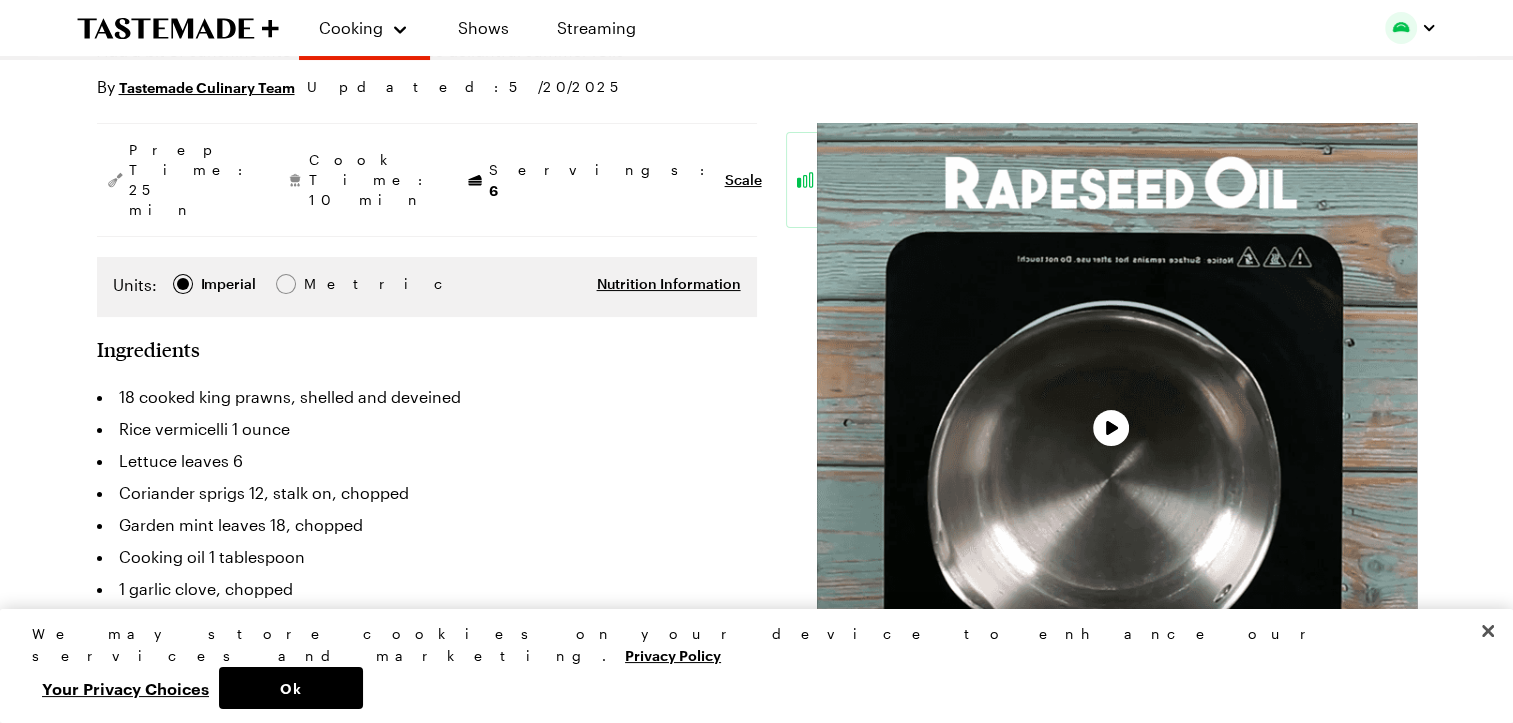 type on "x" 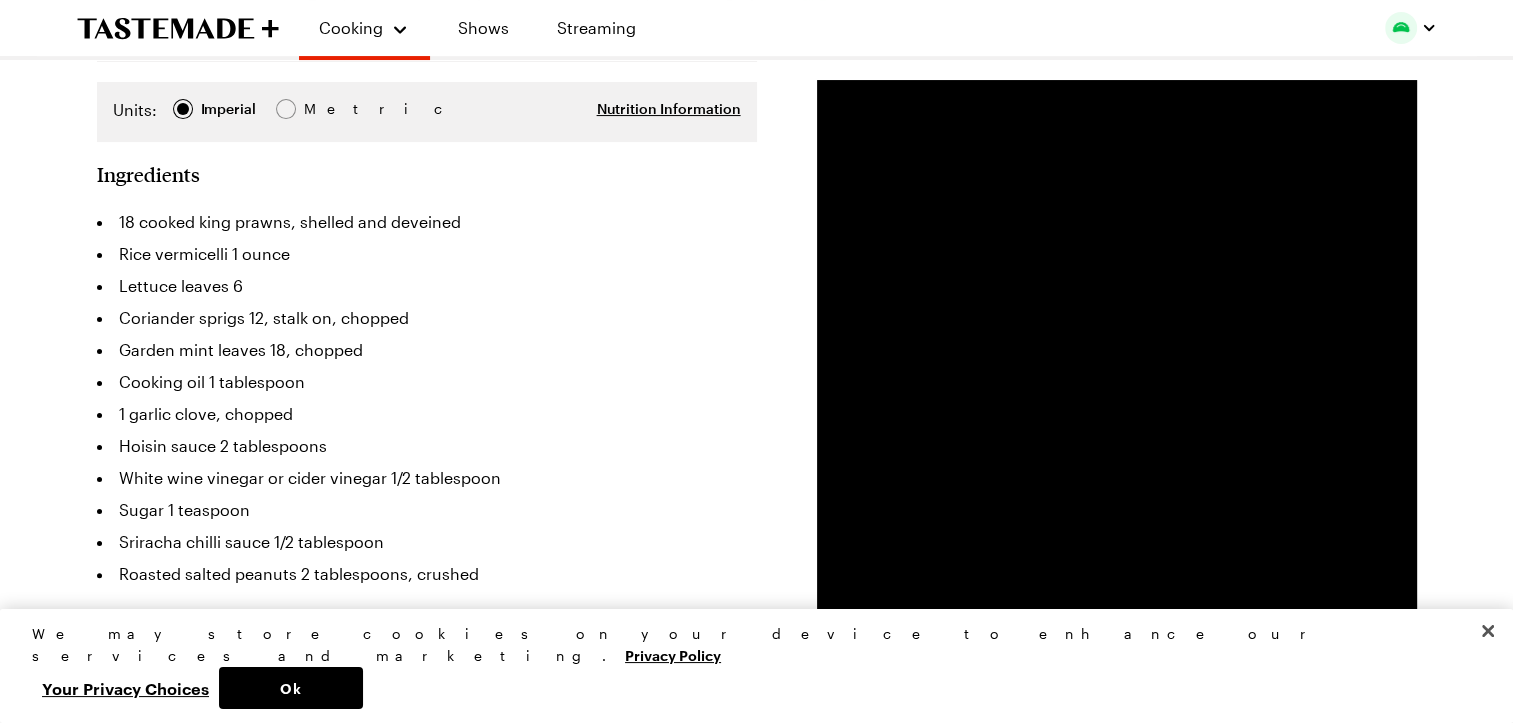 scroll, scrollTop: 459, scrollLeft: 0, axis: vertical 